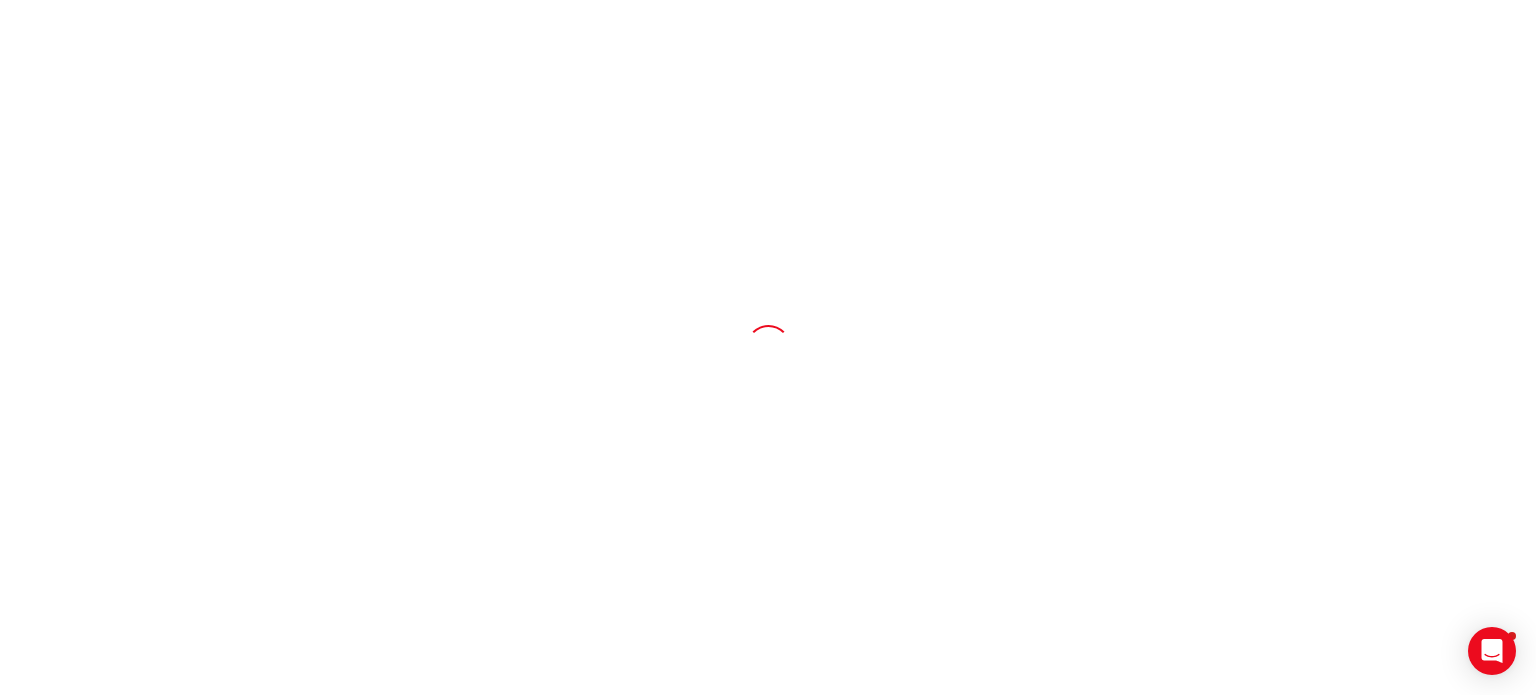 scroll, scrollTop: 0, scrollLeft: 0, axis: both 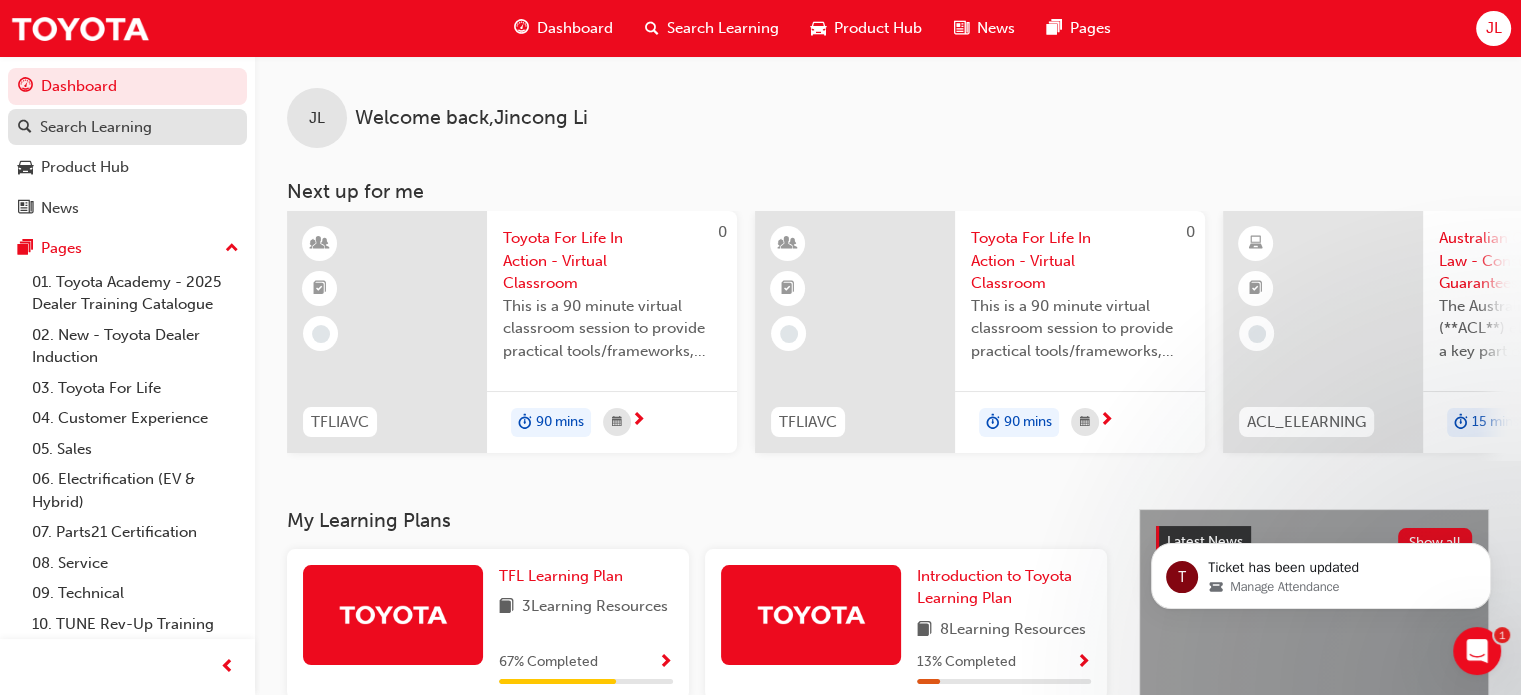 click on "Search Learning" at bounding box center (127, 127) 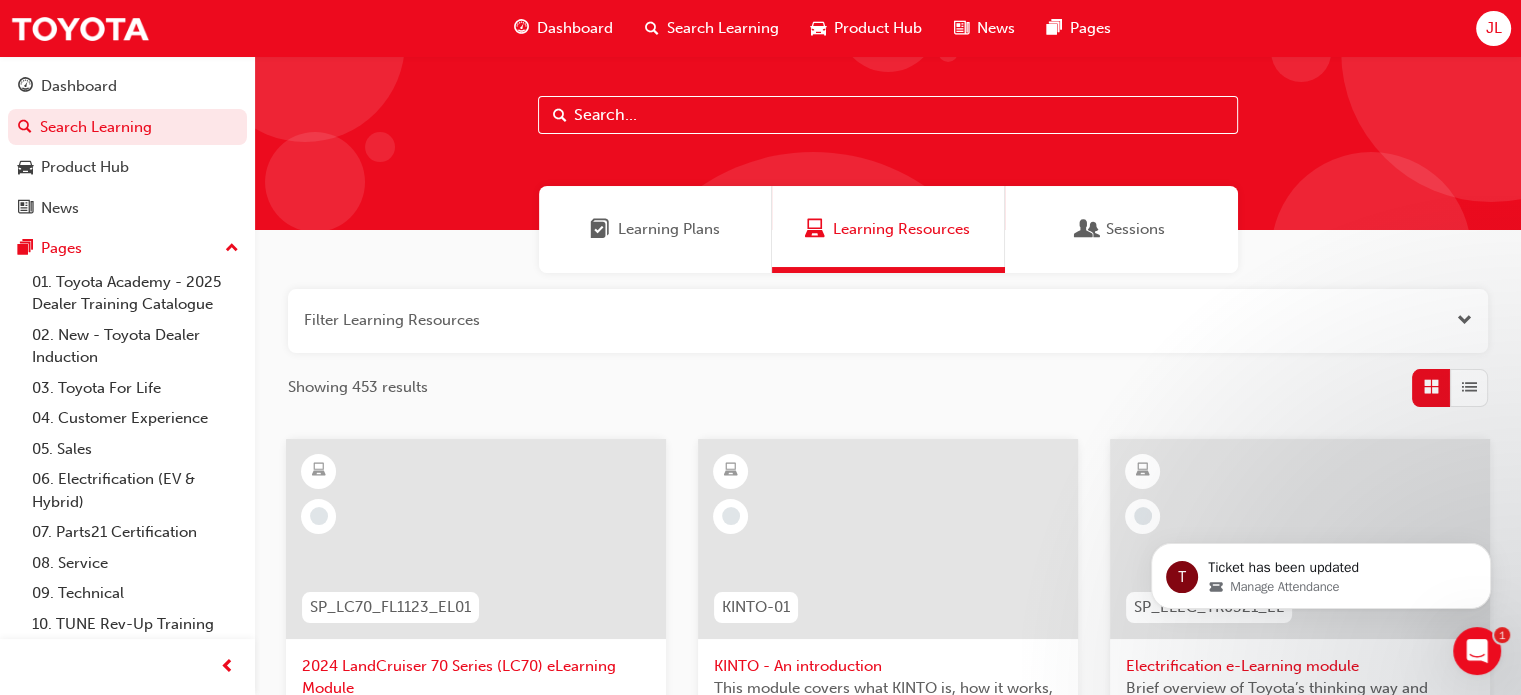 scroll, scrollTop: 23, scrollLeft: 0, axis: vertical 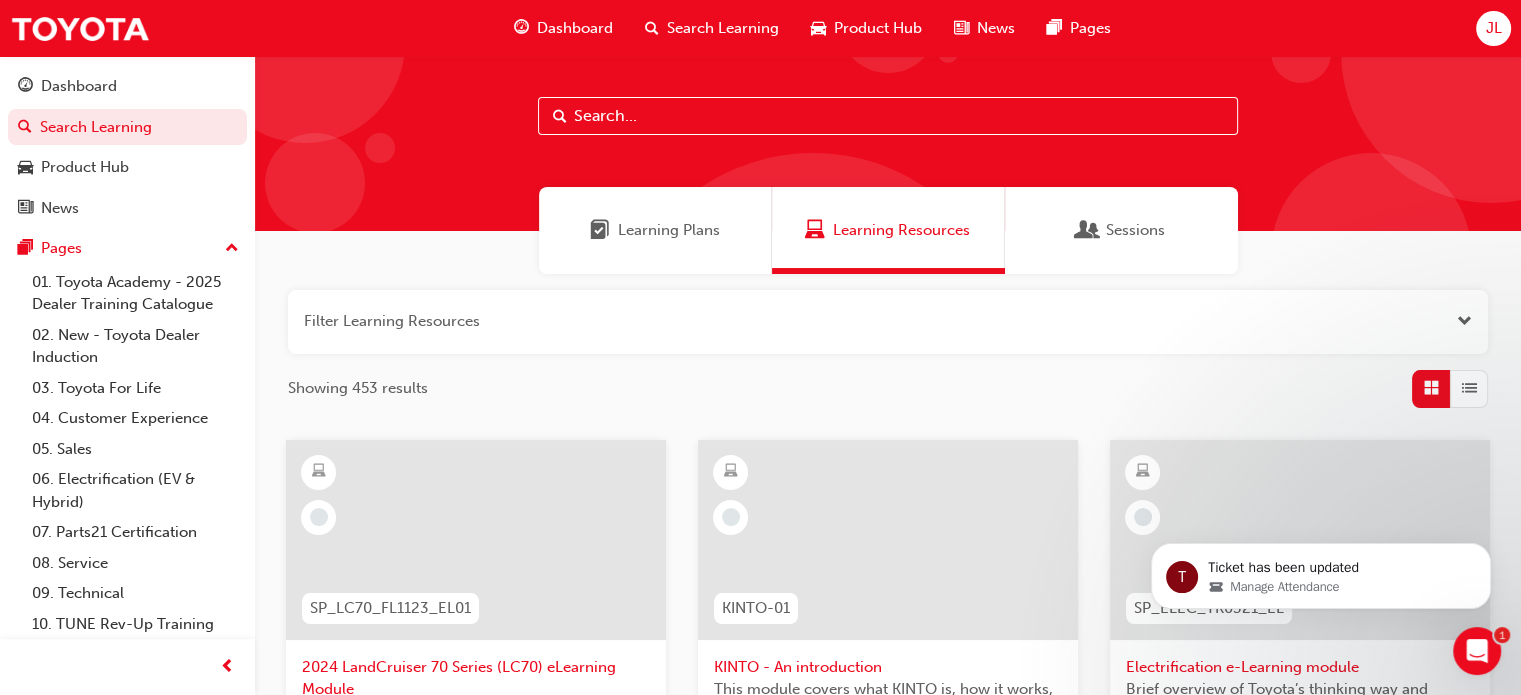 click on "Filter Learning Resources Showing 453 results SP_LC70_FL1123_EL01 2024 LandCruiser 70 Series (LC70) eLearning Module In this module you'll learn about the history and the key selling features of the LandCruiser 70 series.   30 mins Product KINTO-01 KINTO - An introduction This module covers what KINTO is, how it works, and the benefits to customers and dealerships.   16 mins Sales SP_ELEC_TK0321_EL Electrification  e-Learning module Brief overview of Toyota’s thinking way and approach on electrification, introduction of today’s electrified vehicle technologies, current available technologies comparison.   30 mins Product NMM_TOYCHR_032024_MODULE_3 2024 Toyota C-HR eLearning New Model Mechanisms – Body Electrical – Part A (Module 3) This eLearning module (Part A) provides key information and specifications on the body electrical systems associated with the new Toyota C-HR range.   30 mins Technical SP_HILUX_FL0820_VID_03 2020 HiLux Facelift Overview 3 - Toyota Safety Sense and HiLux    10 mins Product" at bounding box center [888, 918] 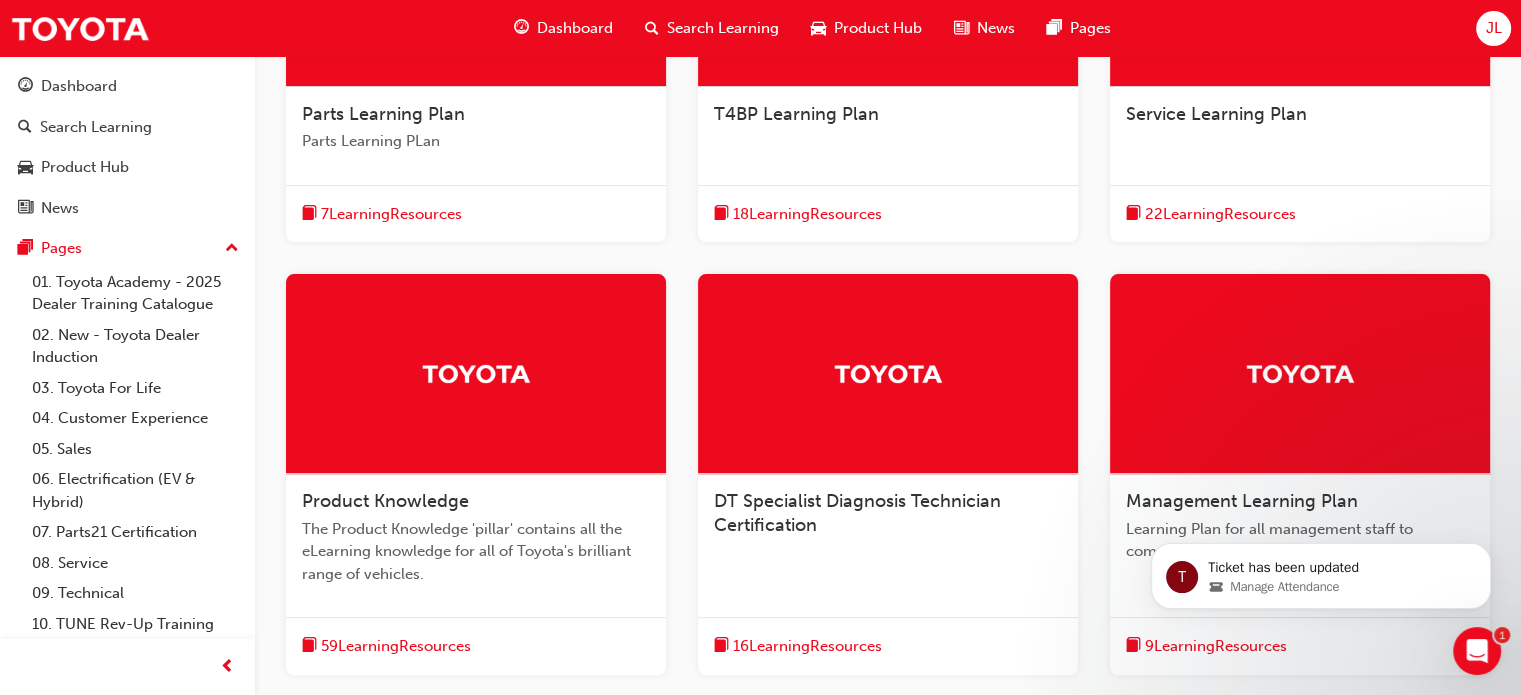 scroll, scrollTop: 800, scrollLeft: 0, axis: vertical 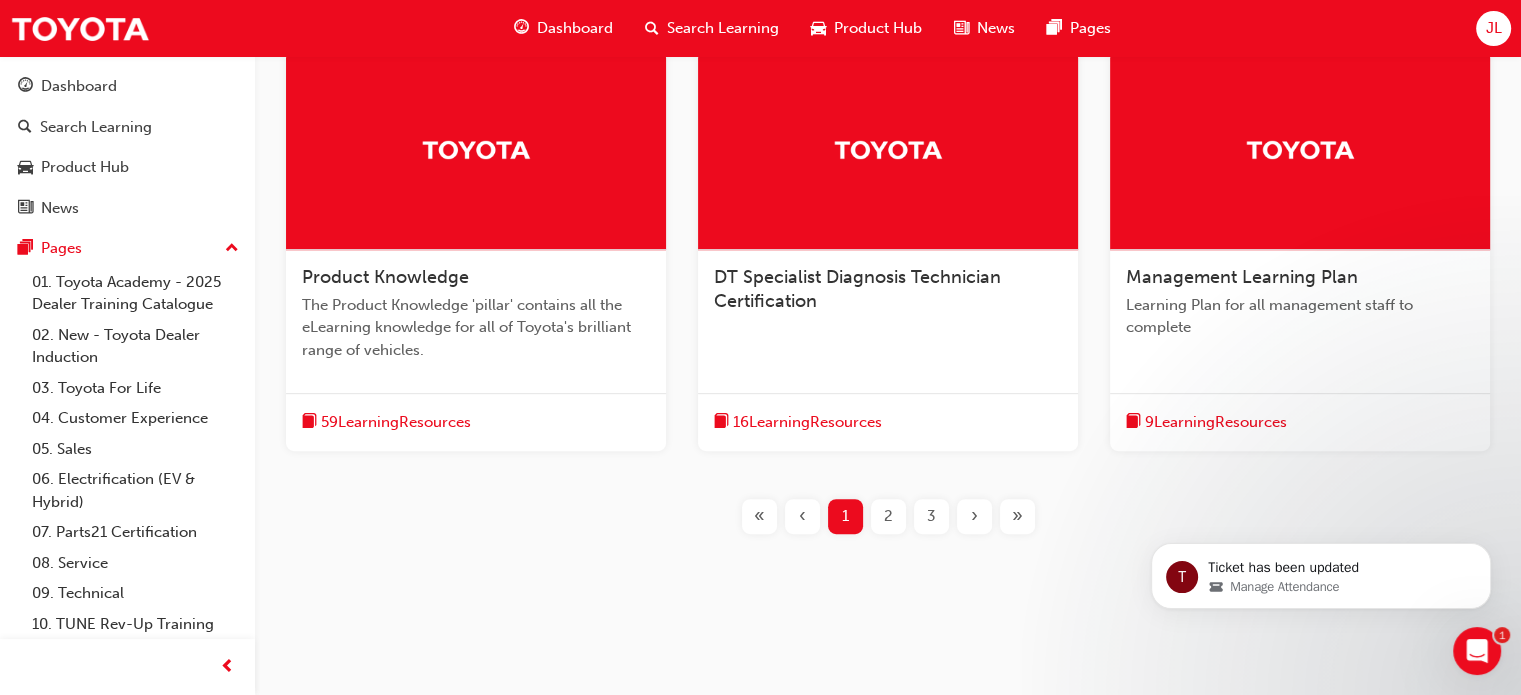 click on "3" at bounding box center [931, 516] 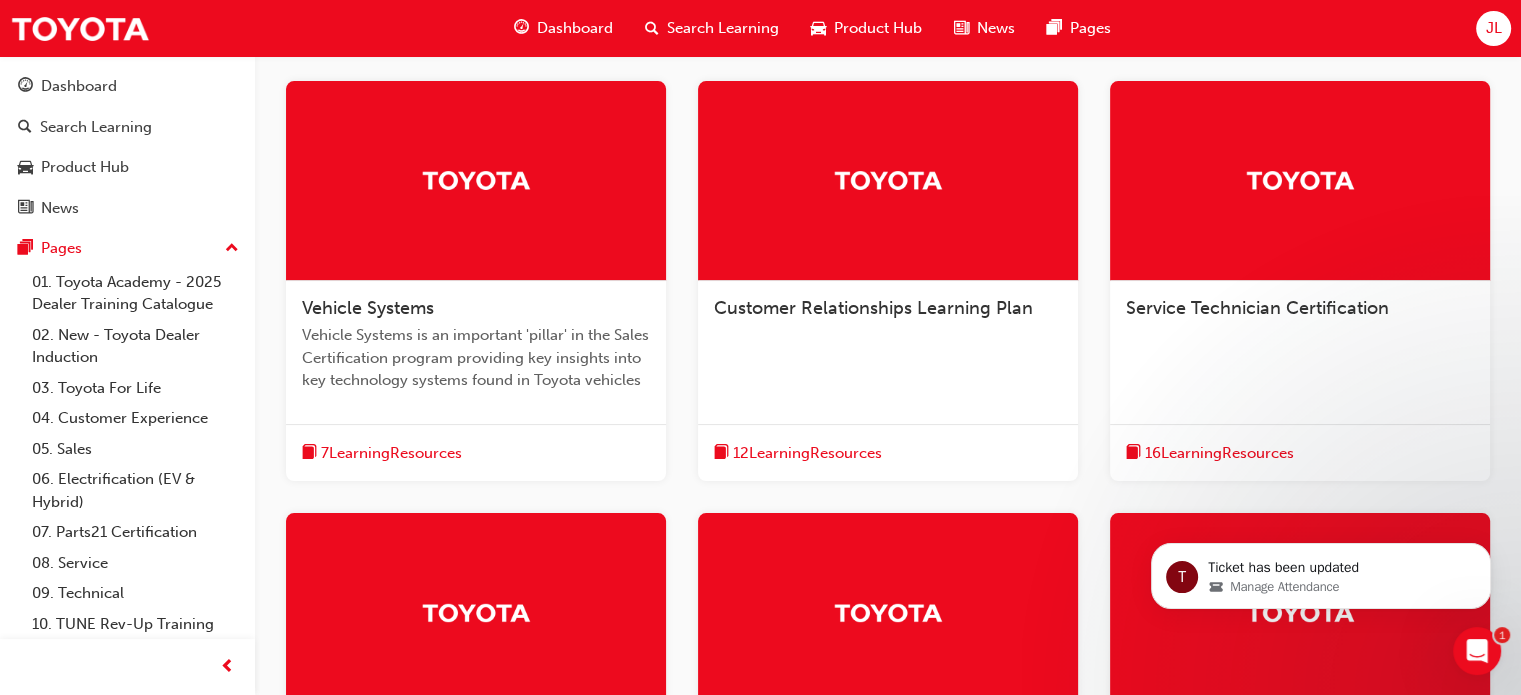 scroll, scrollTop: 383, scrollLeft: 0, axis: vertical 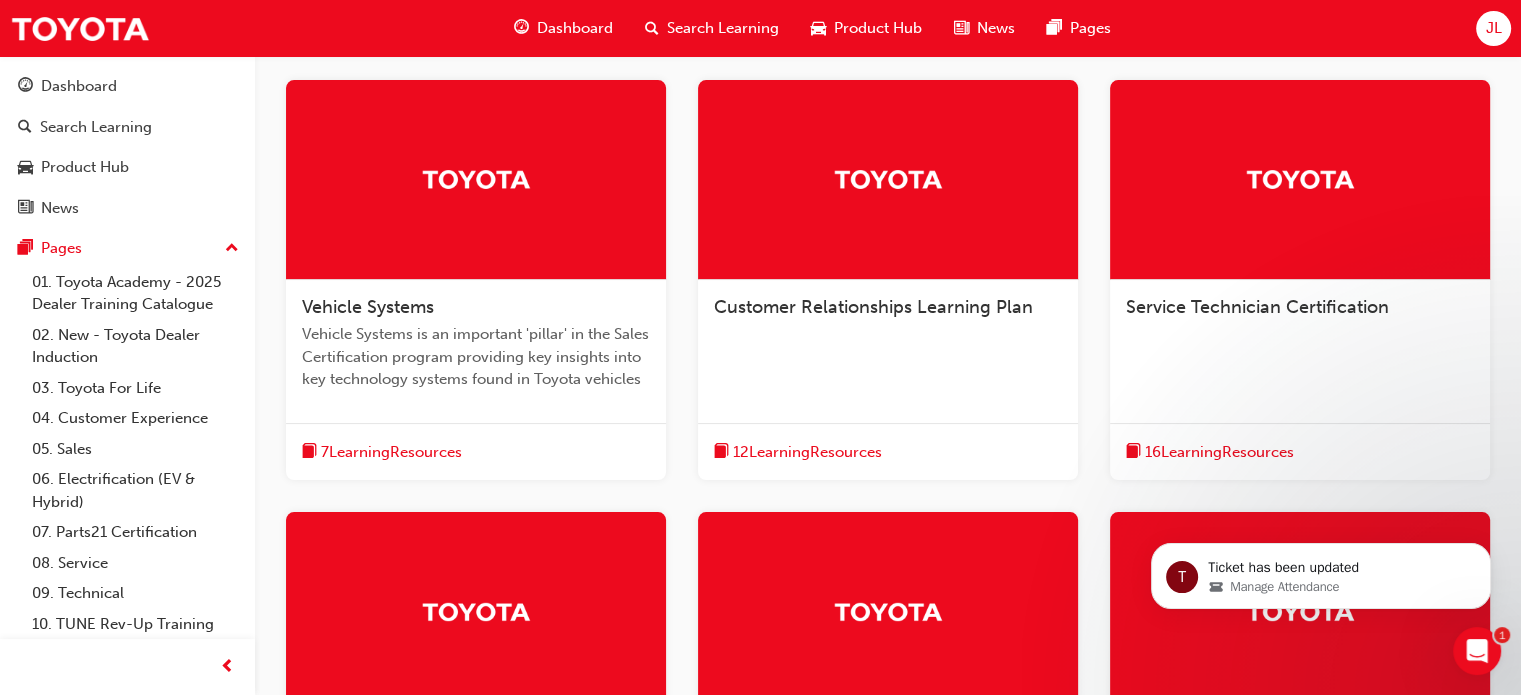 click on "Service Technician Certification" at bounding box center (1257, 307) 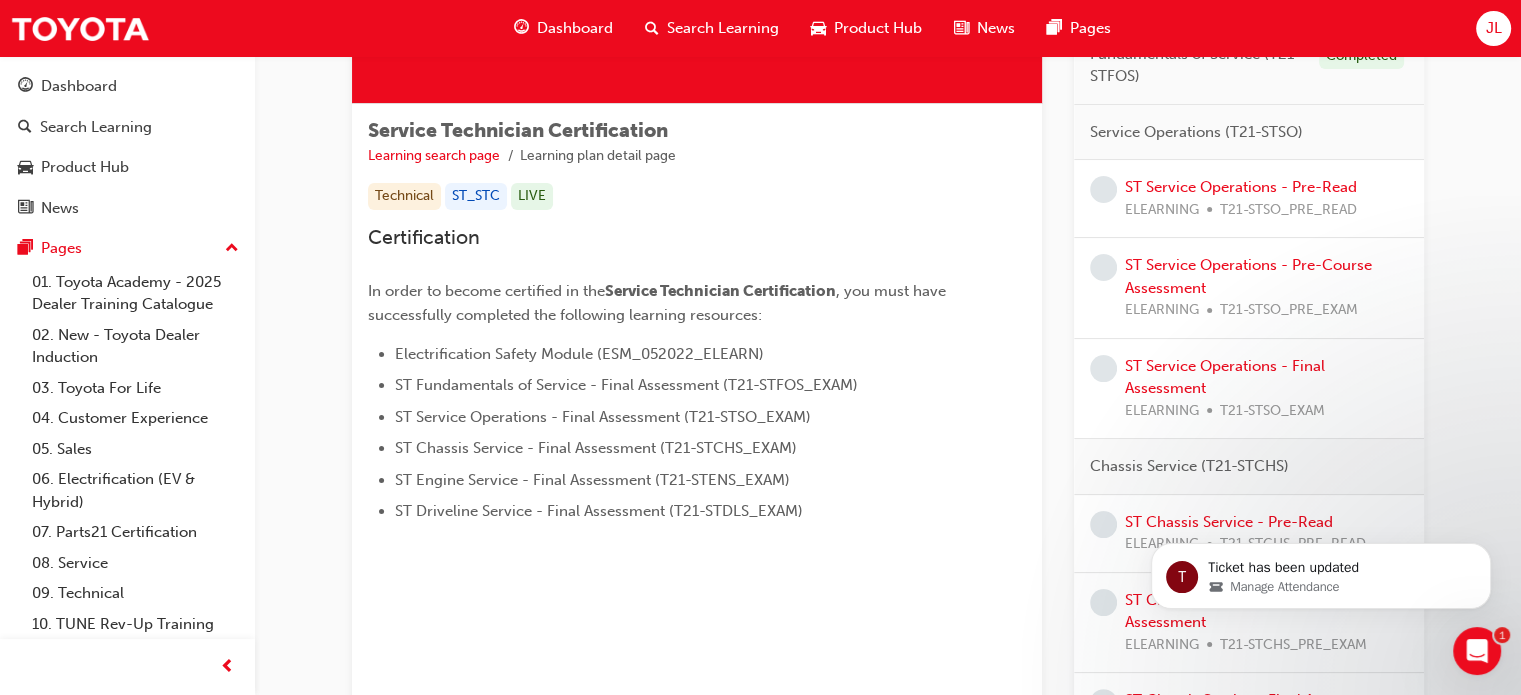 scroll, scrollTop: 232, scrollLeft: 0, axis: vertical 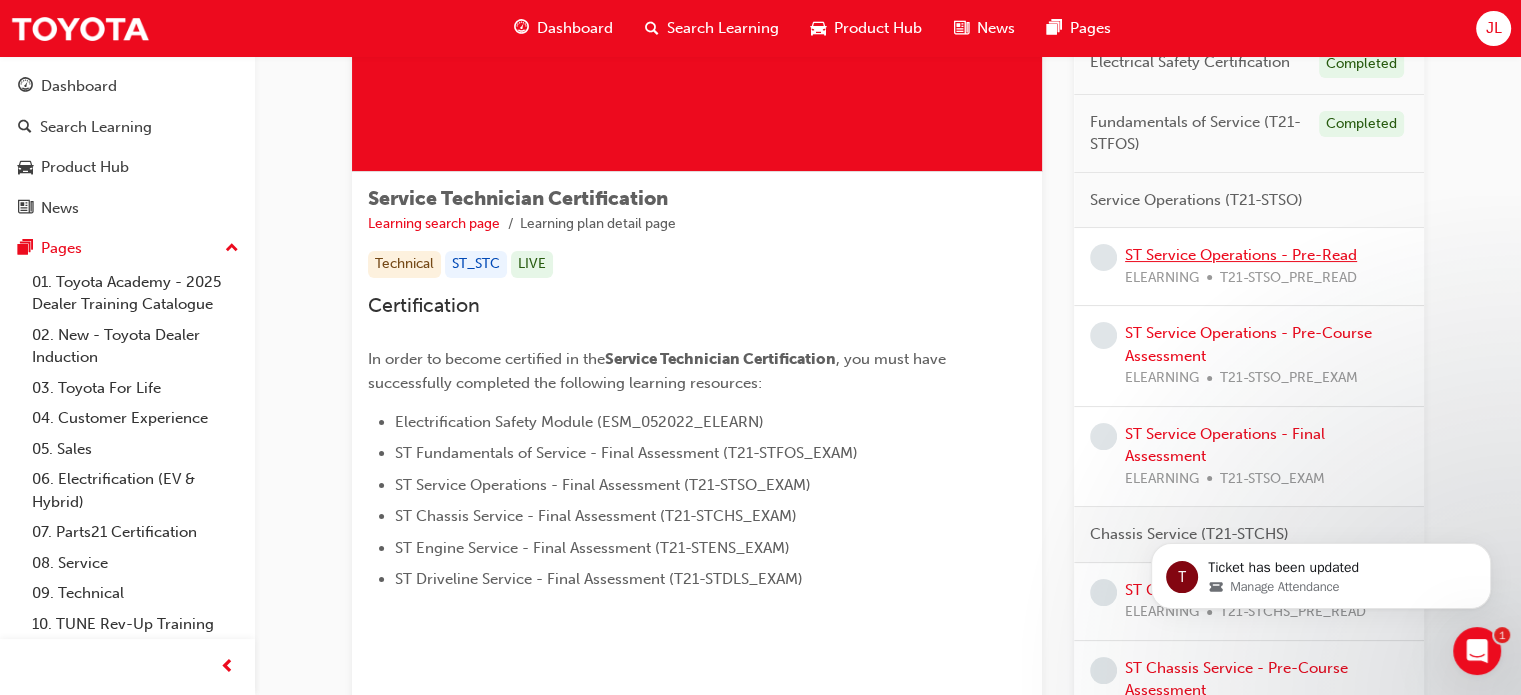 click on "ST Service Operations - Pre-Read" at bounding box center [1241, 255] 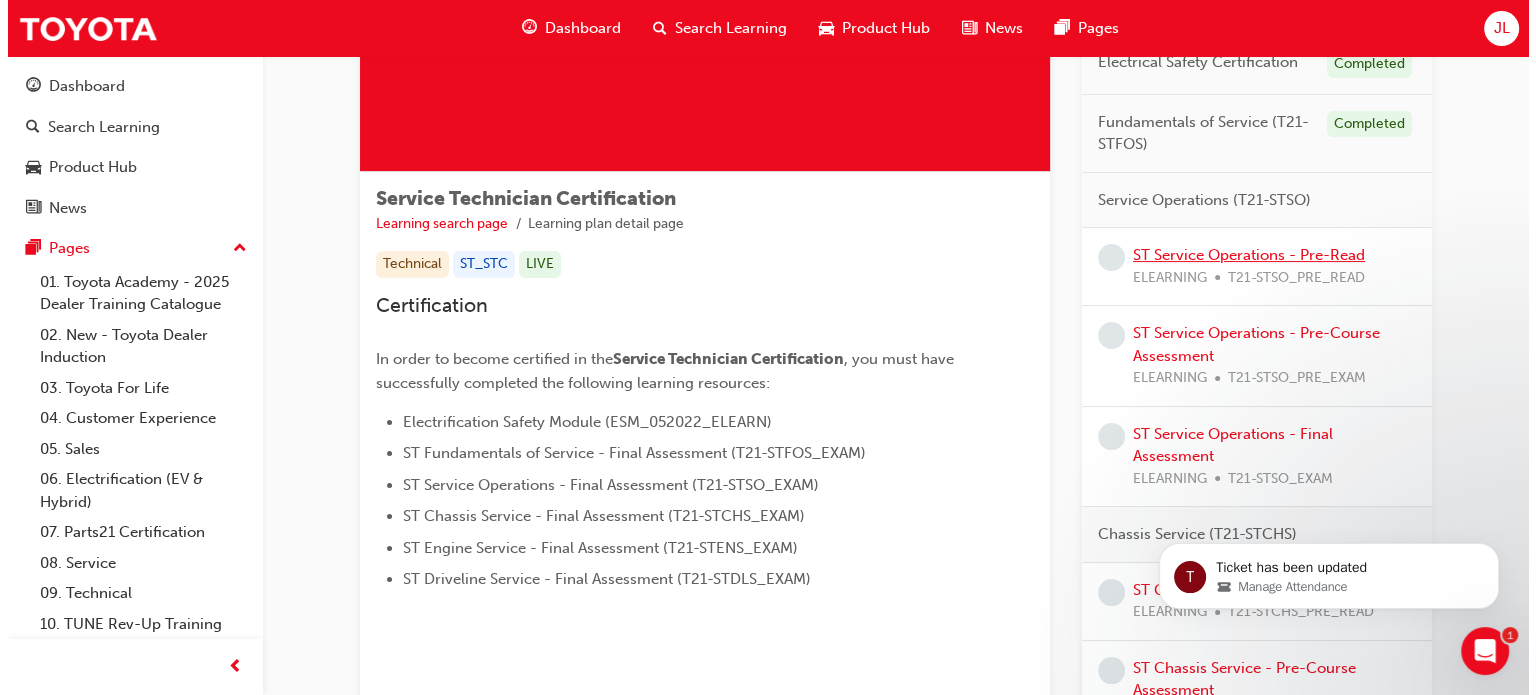 scroll, scrollTop: 0, scrollLeft: 0, axis: both 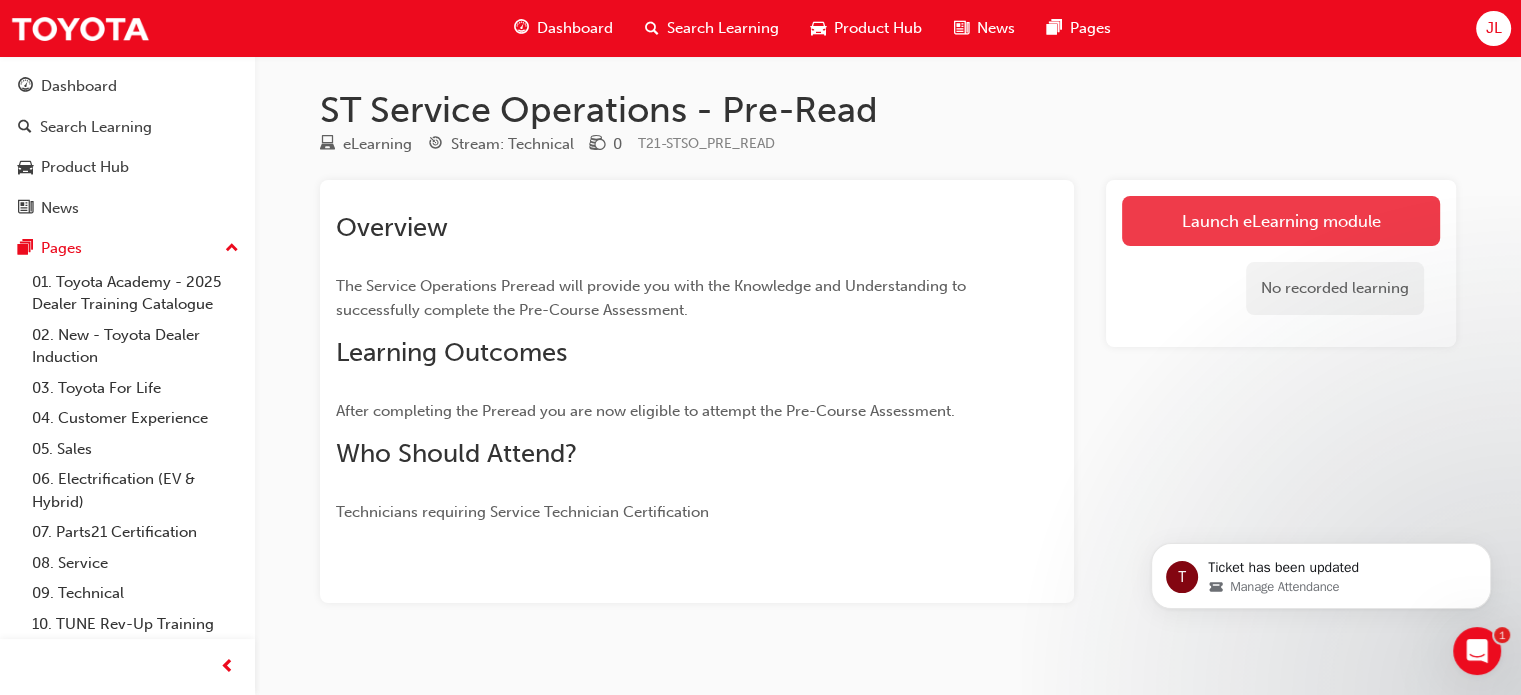 click on "Launch eLearning module" at bounding box center [1281, 221] 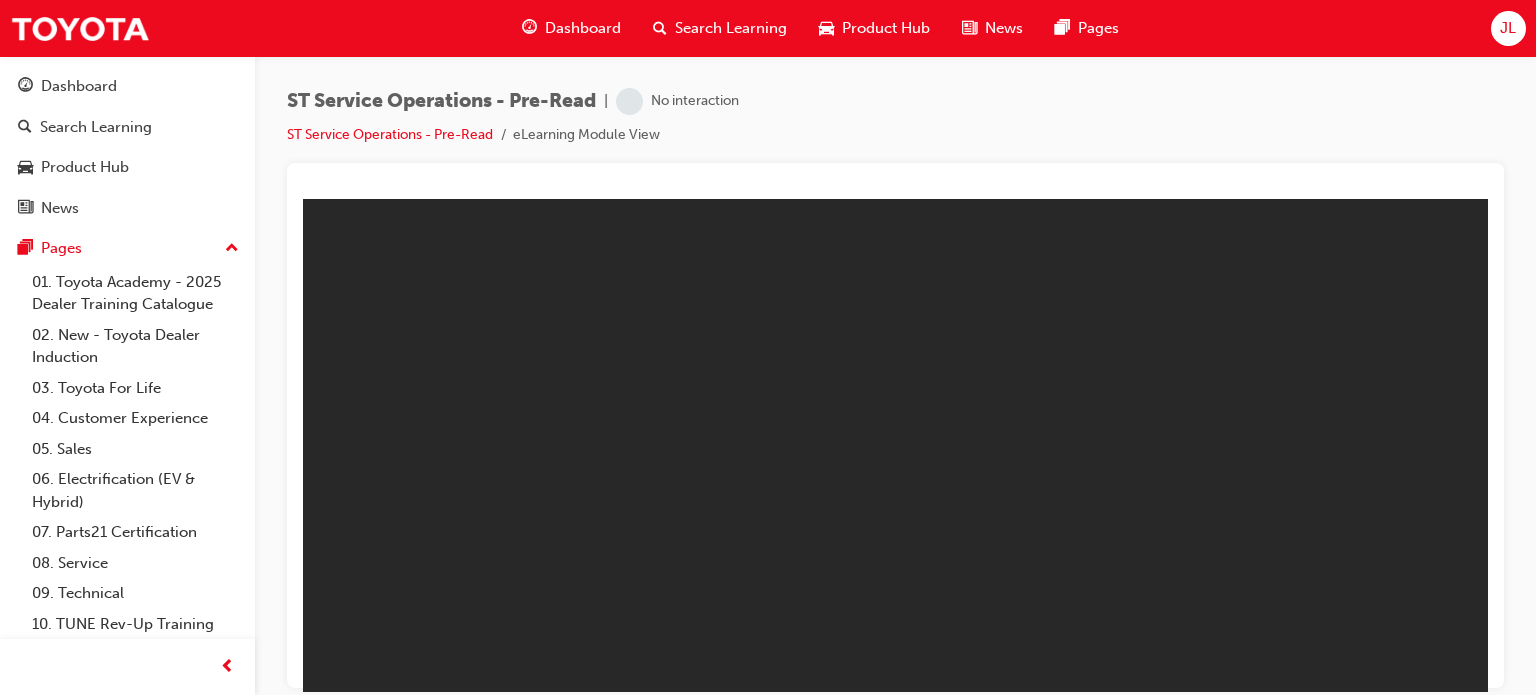 scroll, scrollTop: 0, scrollLeft: 0, axis: both 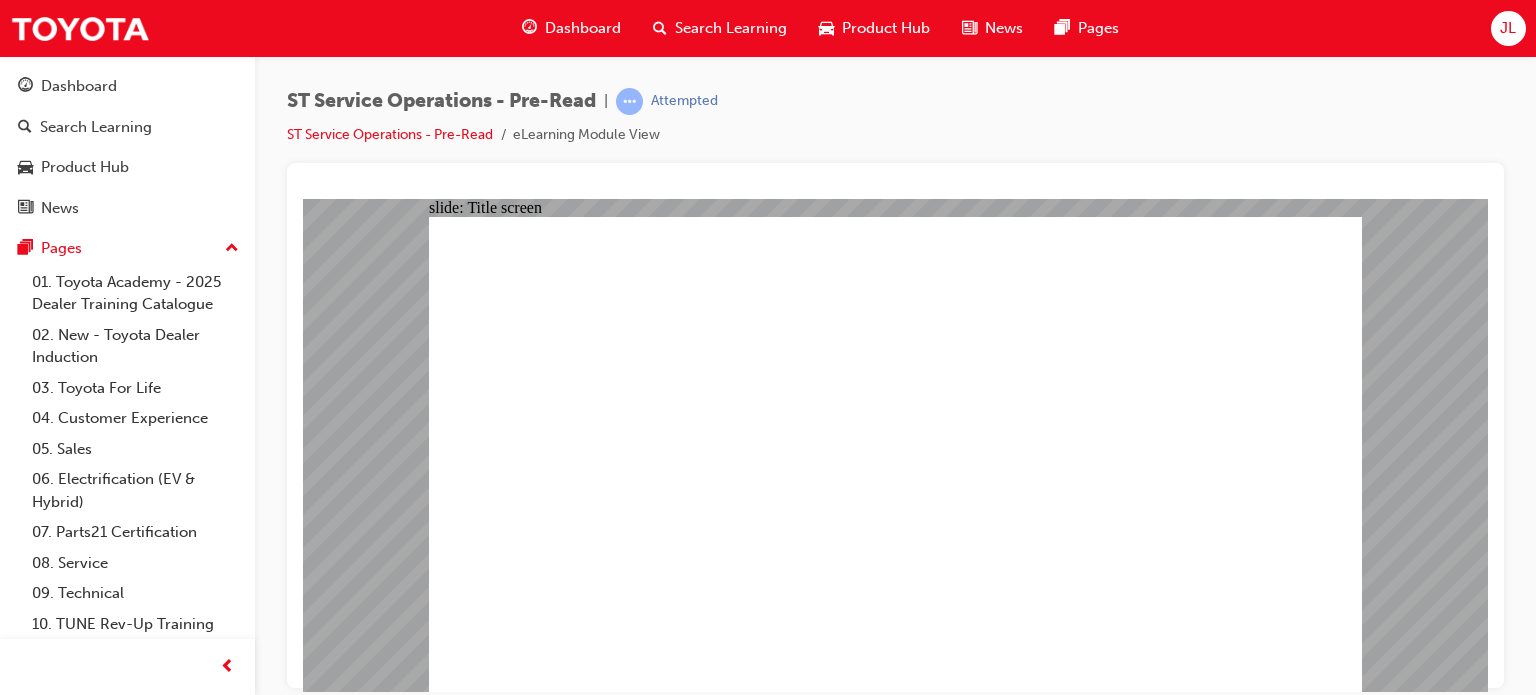 click on "ST Service Operations - Pre-Read | Attempted ST Service Operations - Pre-Read eLearning Module View" at bounding box center [895, 125] 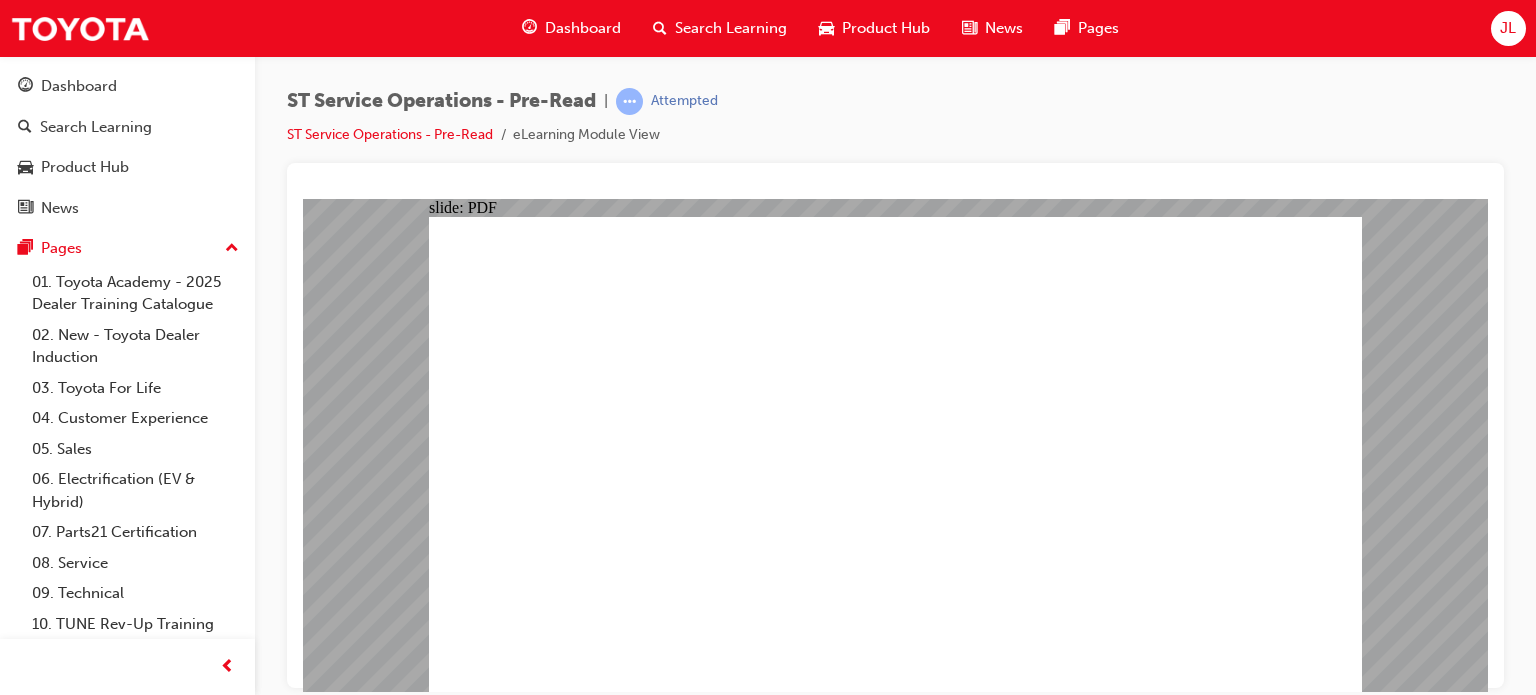 click on "eLearning Module View" at bounding box center [586, 135] 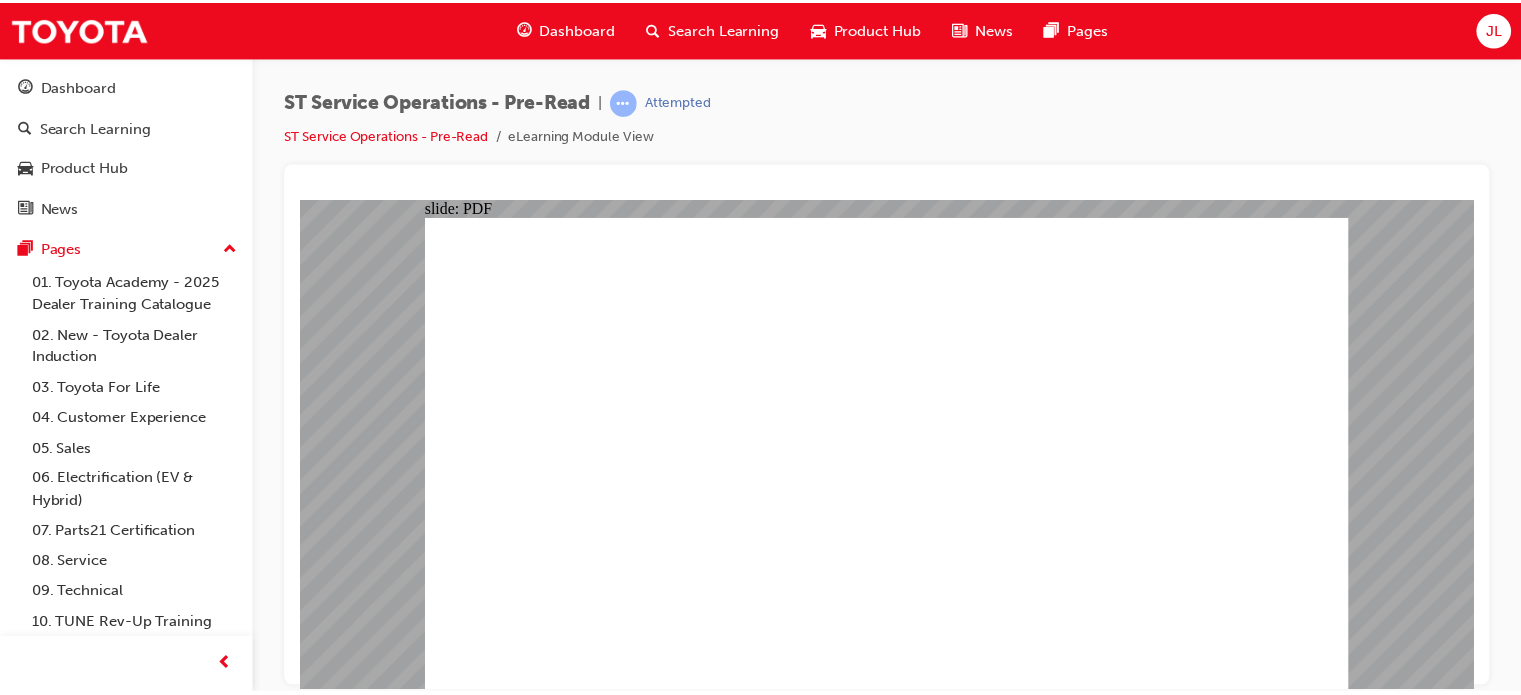 scroll, scrollTop: 32, scrollLeft: 0, axis: vertical 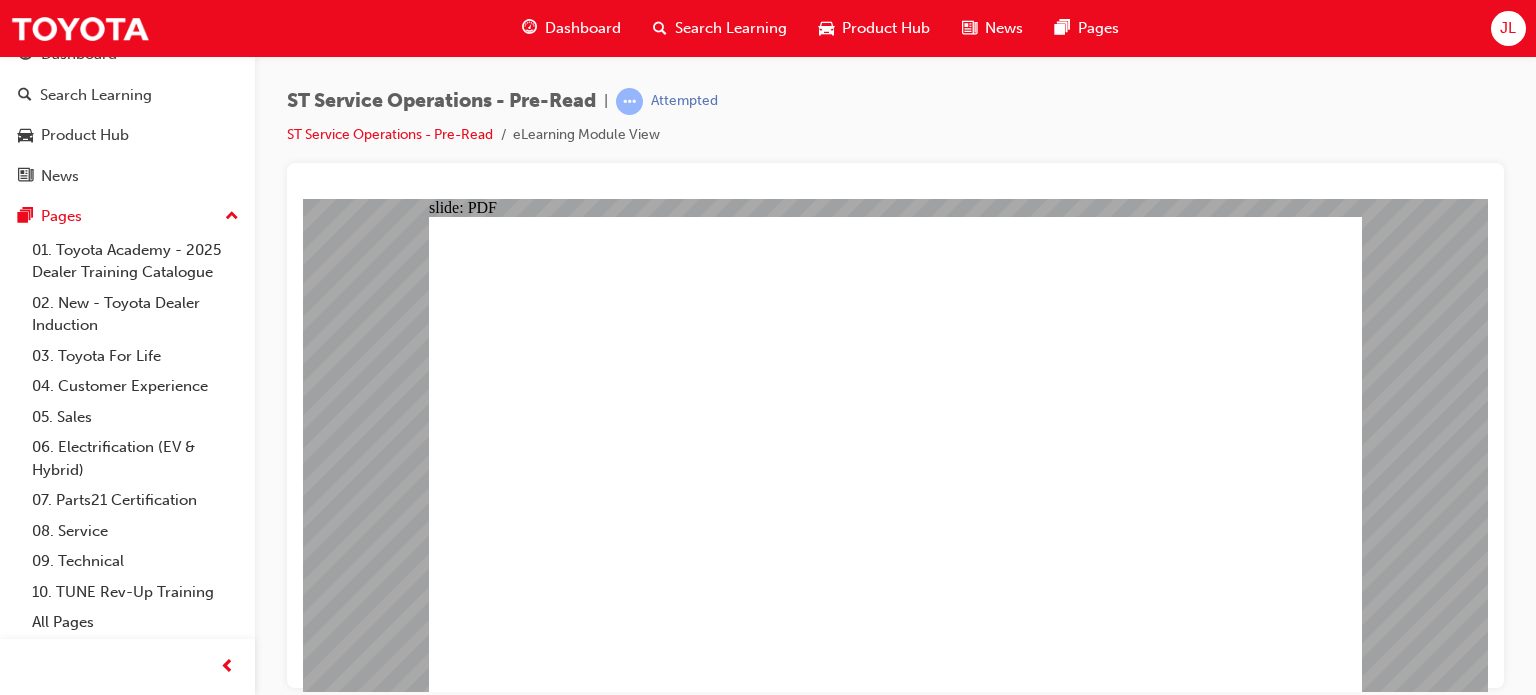 click on "Search Learning" at bounding box center (731, 28) 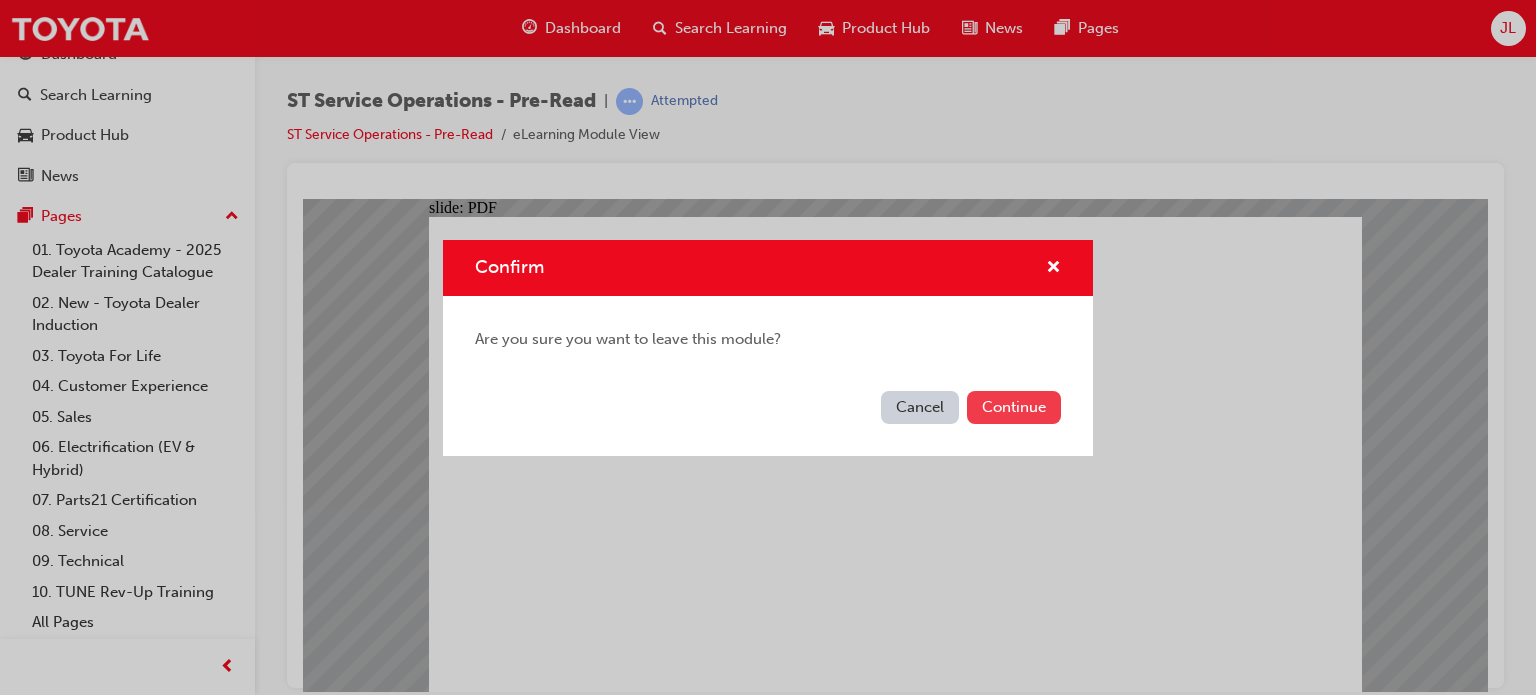 click on "Continue" at bounding box center [1014, 407] 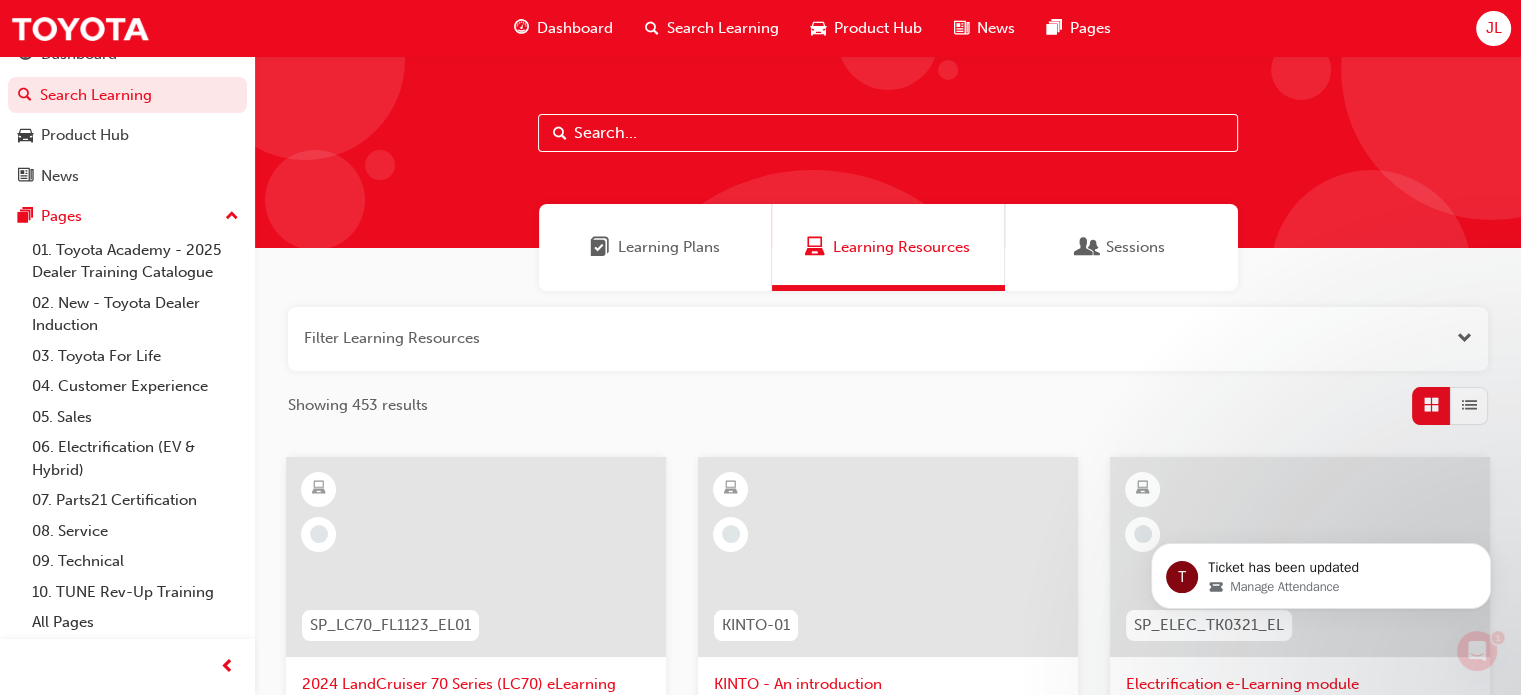 scroll, scrollTop: 0, scrollLeft: 0, axis: both 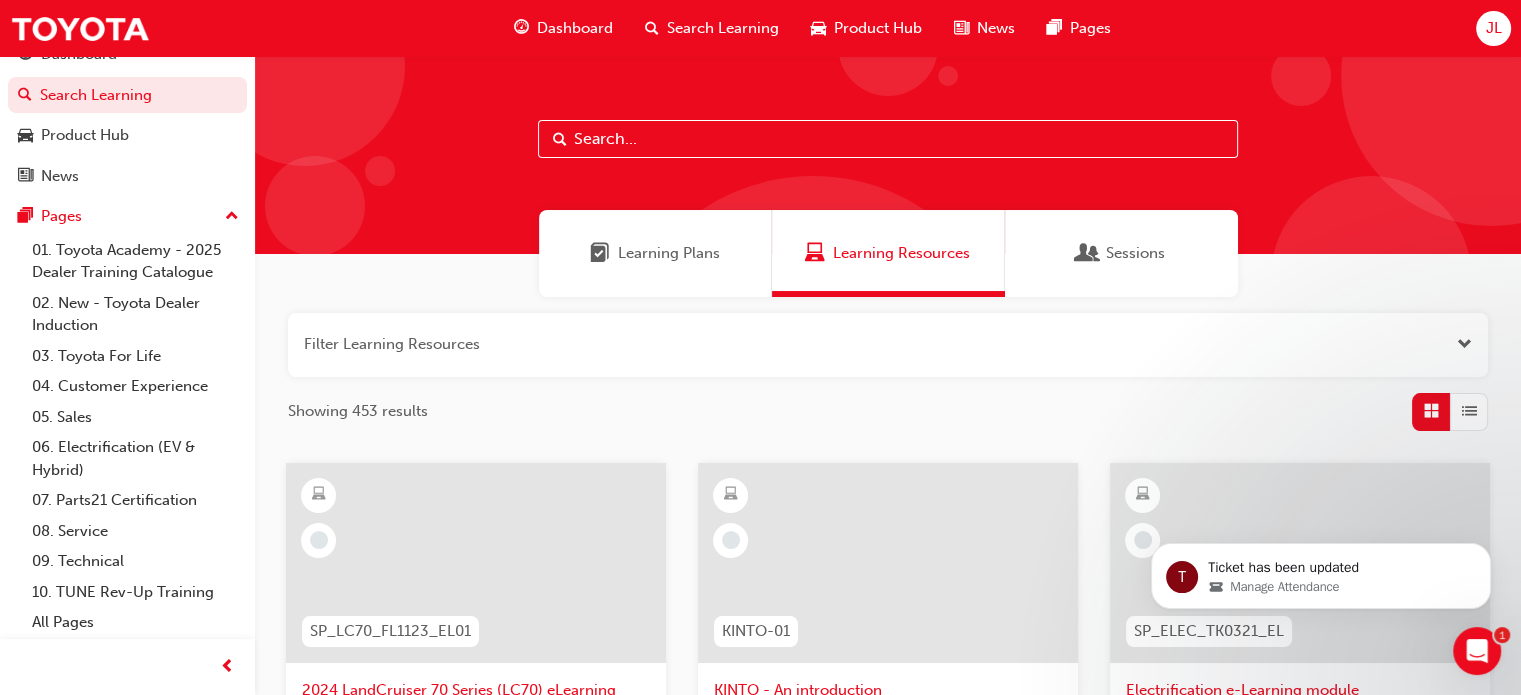 click on "Learning Plans" at bounding box center [655, 253] 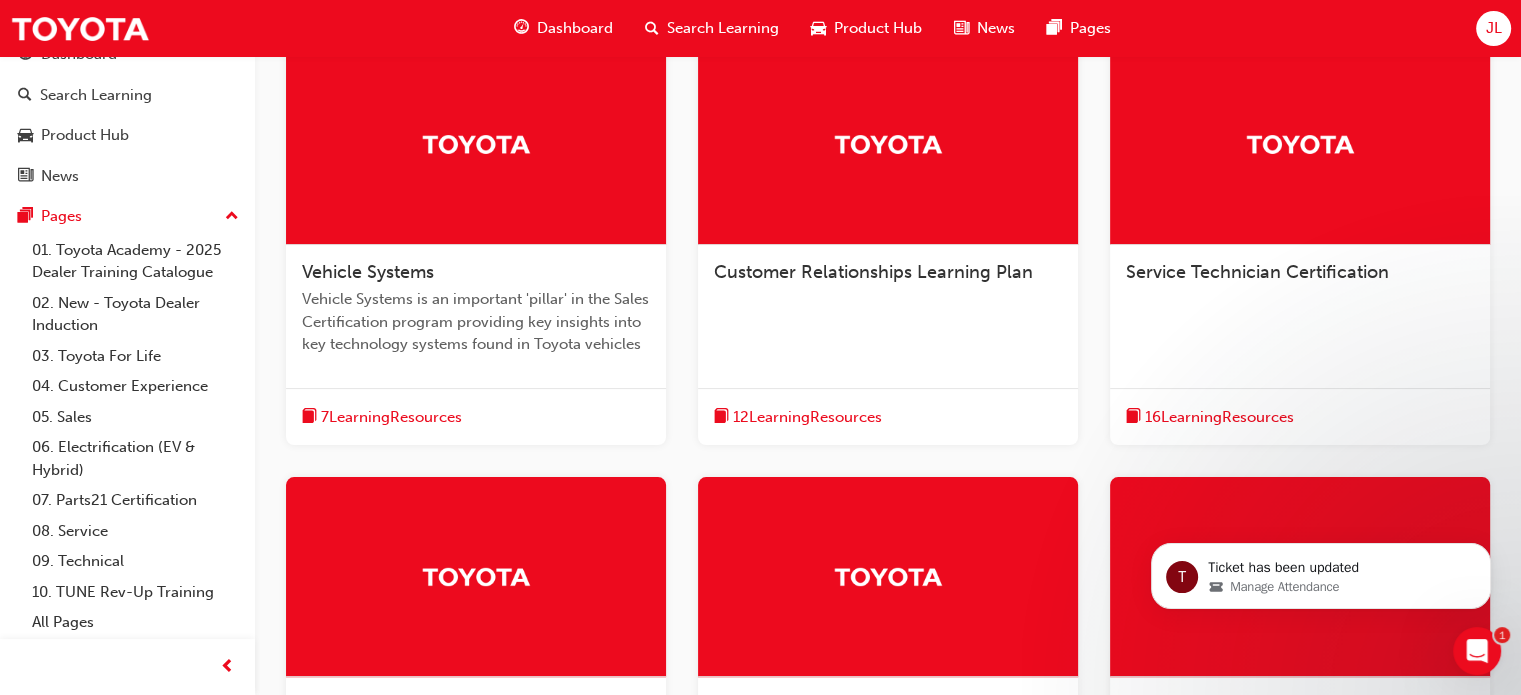 scroll, scrollTop: 414, scrollLeft: 0, axis: vertical 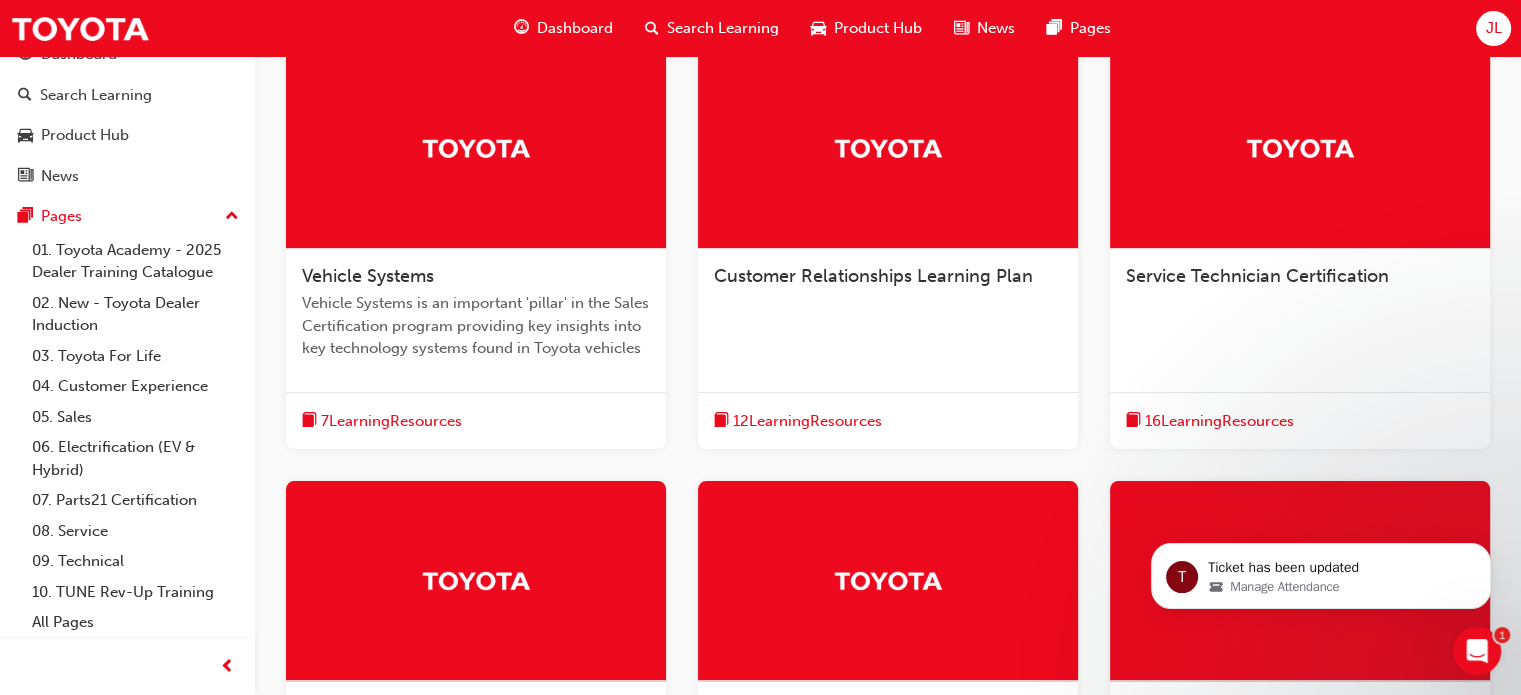 click on "Service Technician Certification" at bounding box center (1300, 287) 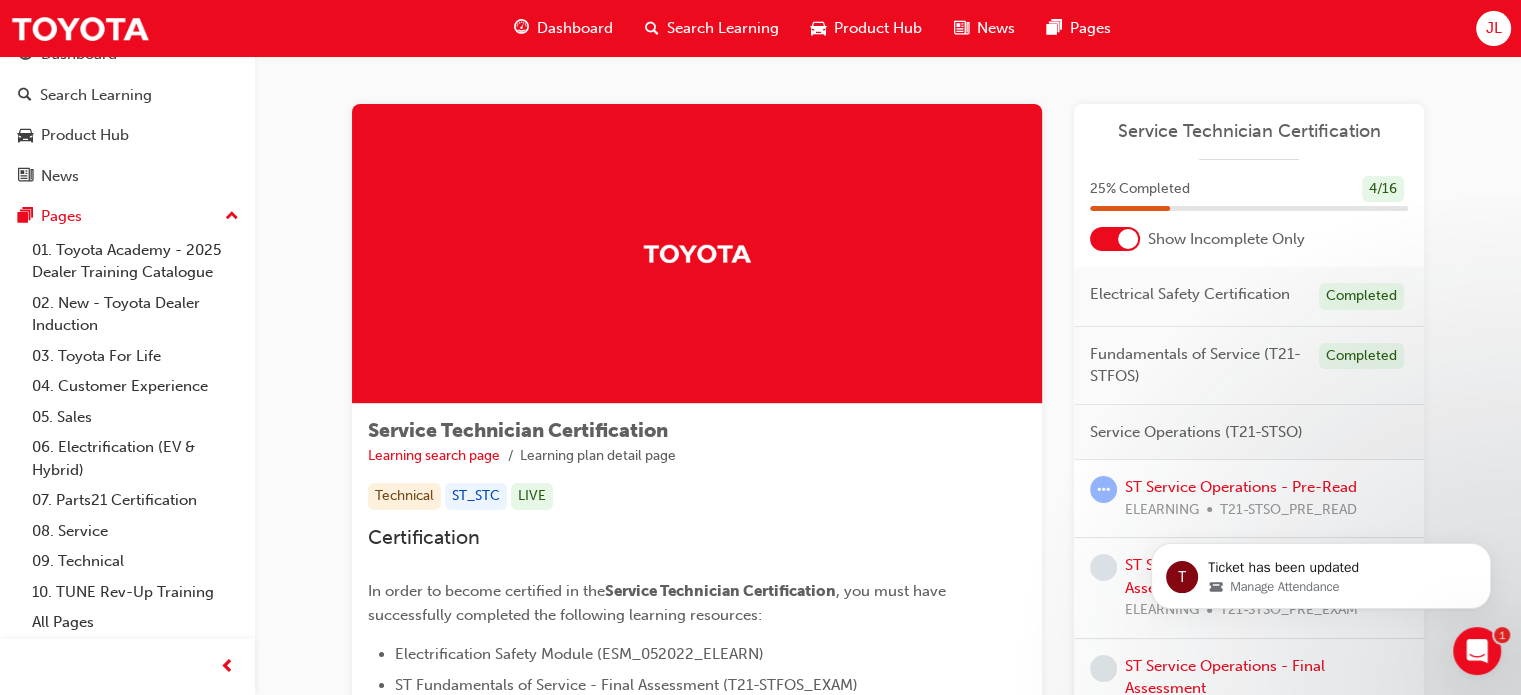 scroll, scrollTop: 196, scrollLeft: 0, axis: vertical 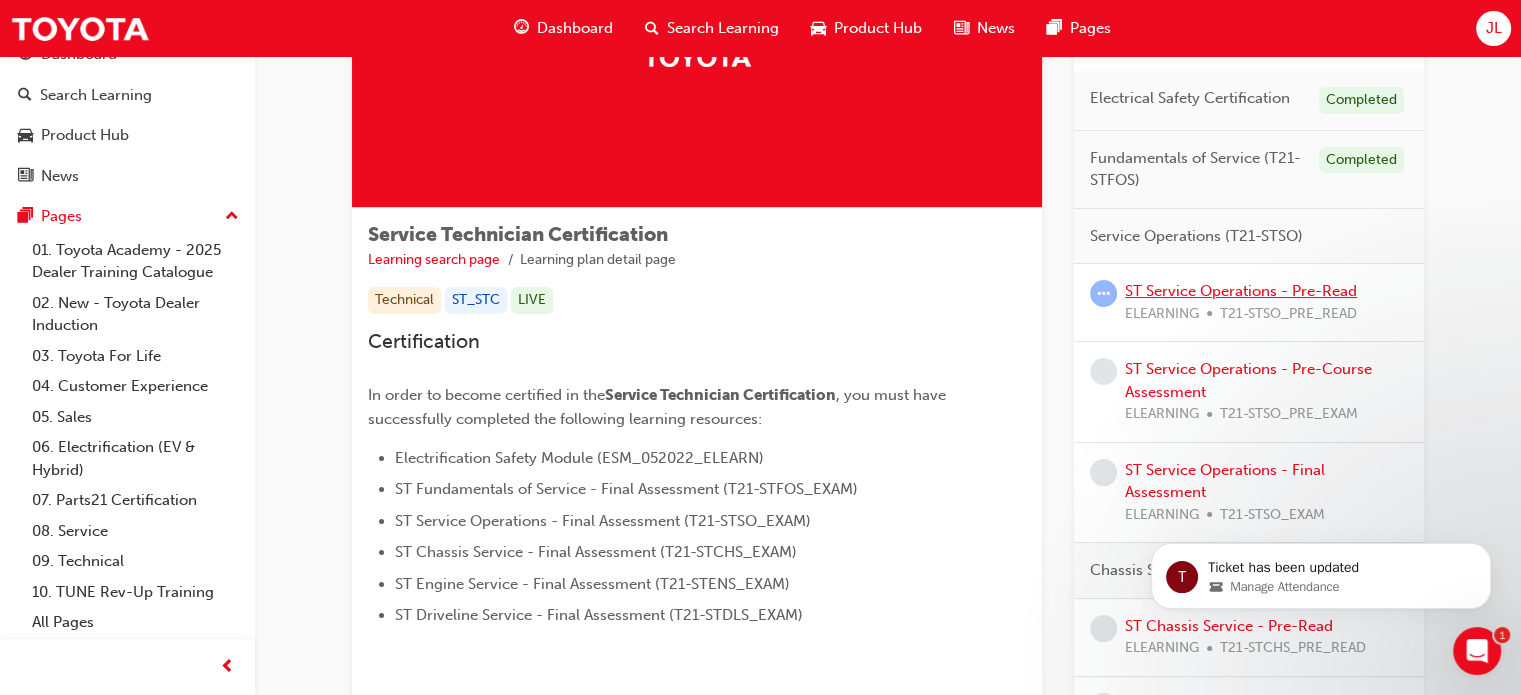 click on "ST Service Operations - Pre-Read" at bounding box center [1241, 291] 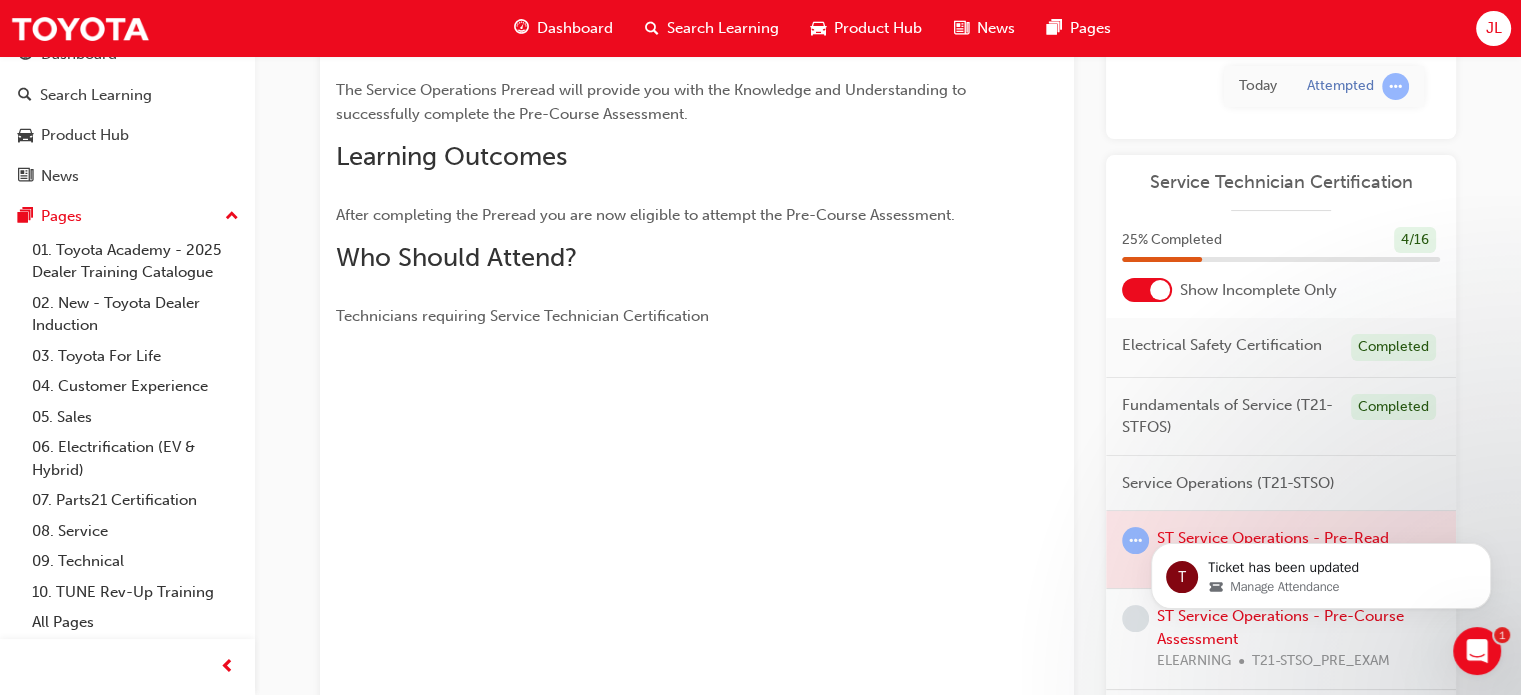 scroll, scrollTop: 200, scrollLeft: 0, axis: vertical 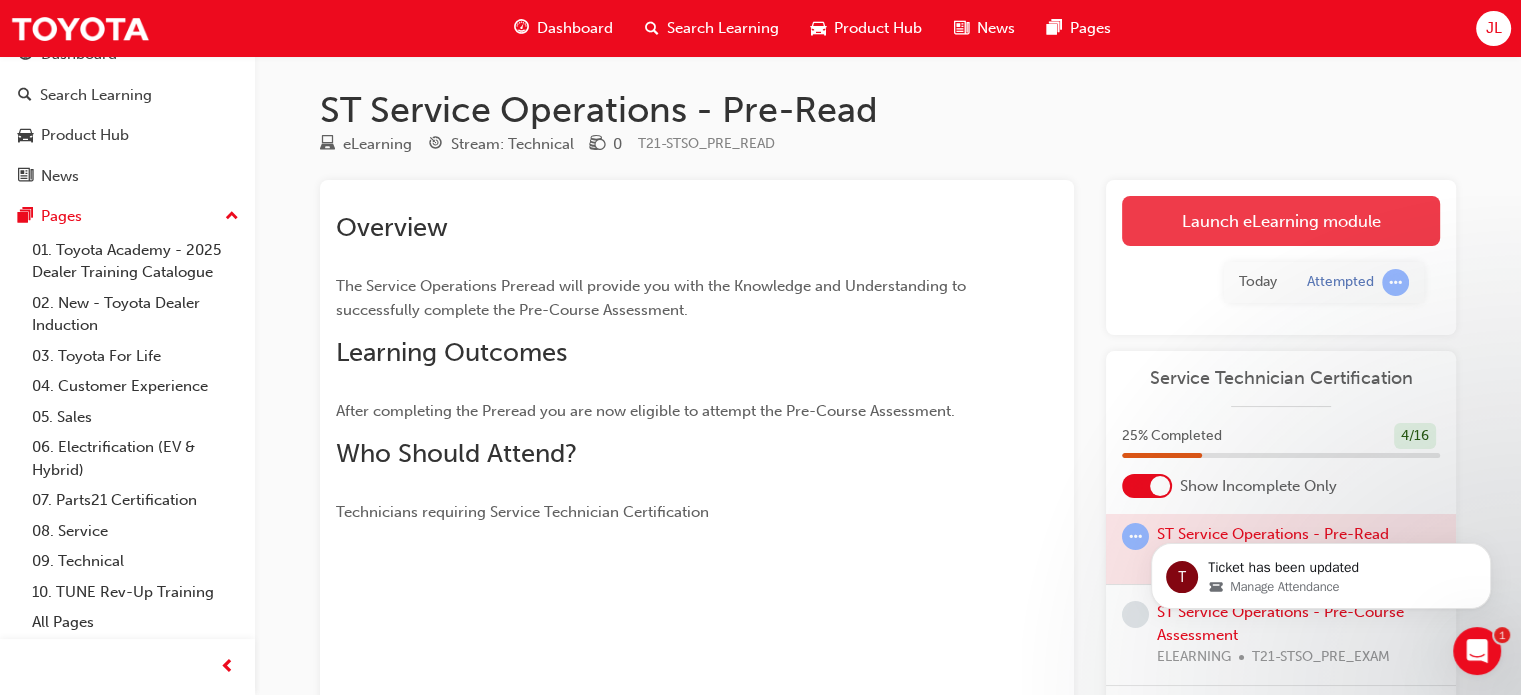 click on "Launch eLearning module" at bounding box center (1281, 221) 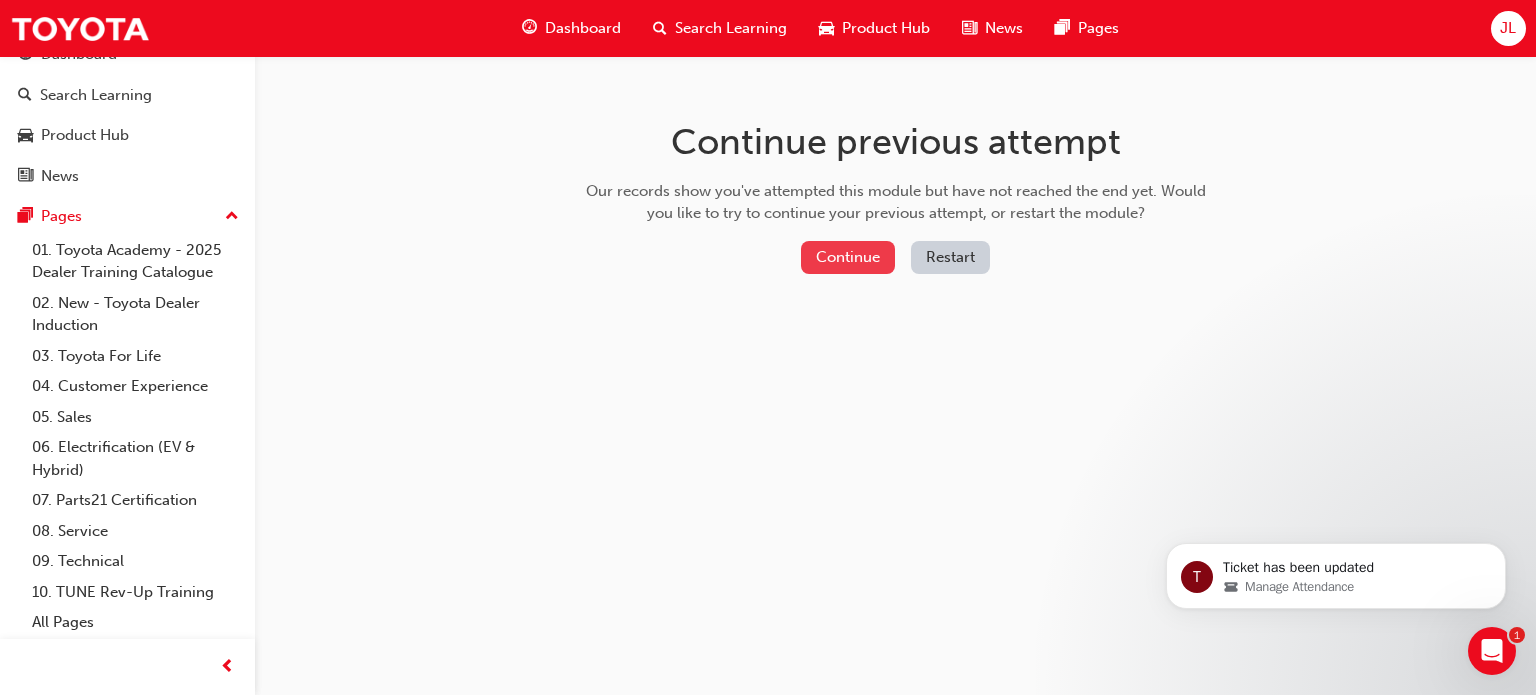 click on "Continue" at bounding box center [848, 257] 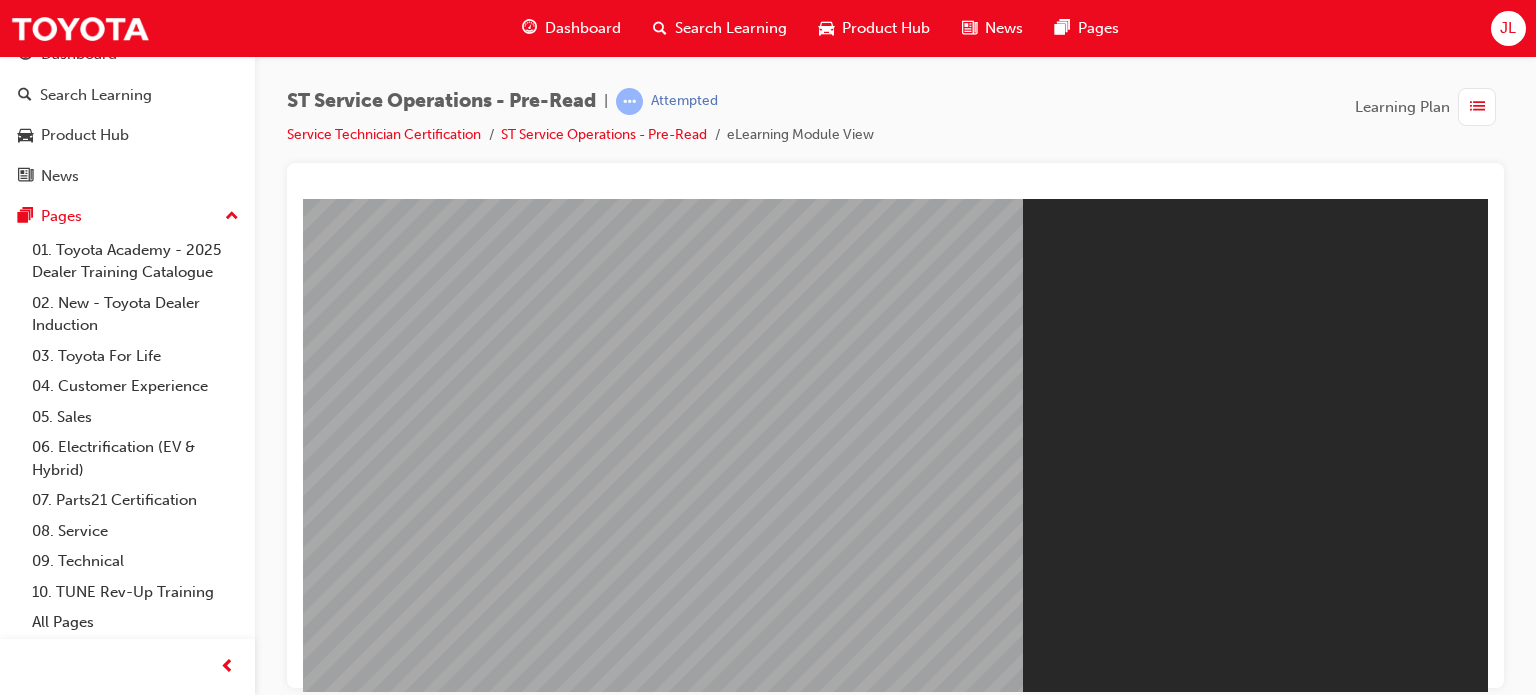 scroll, scrollTop: 0, scrollLeft: 0, axis: both 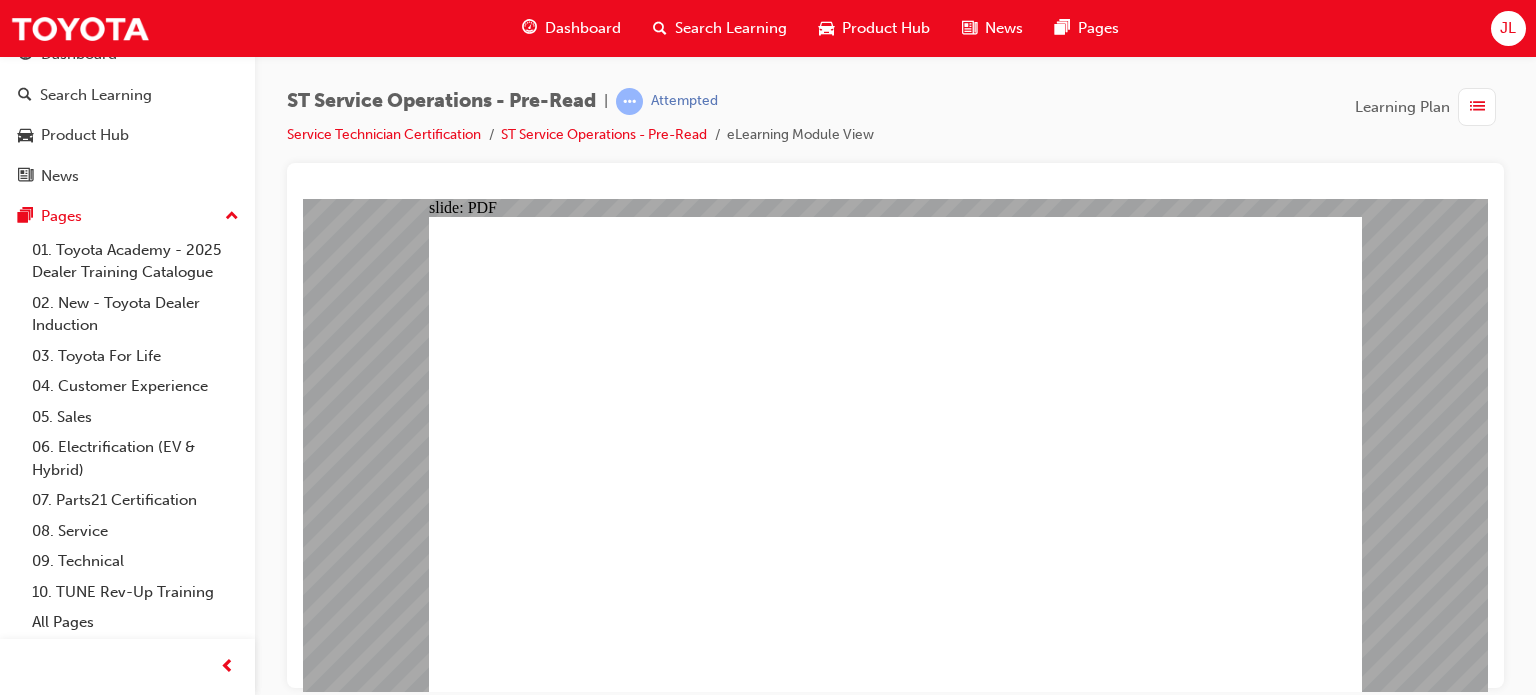 click at bounding box center (895, 189) 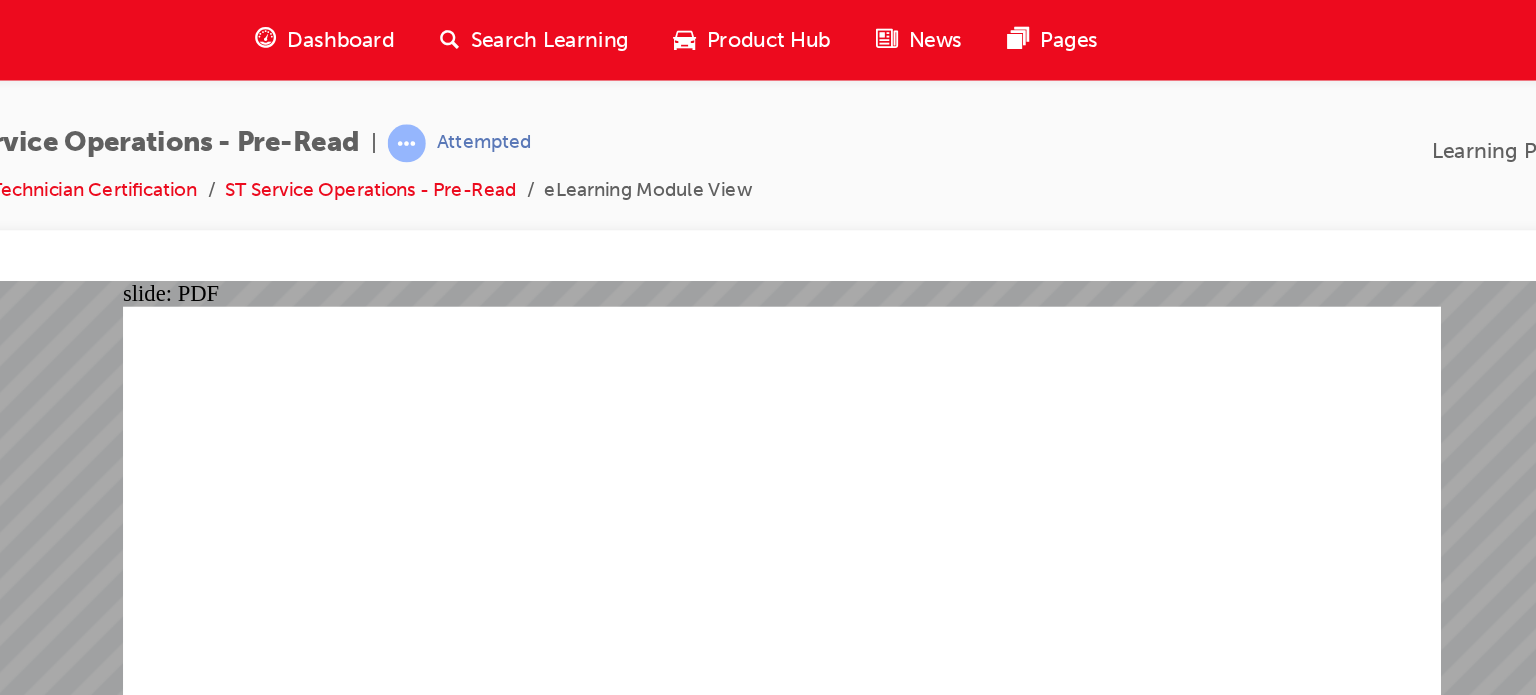 click at bounding box center [895, 189] 